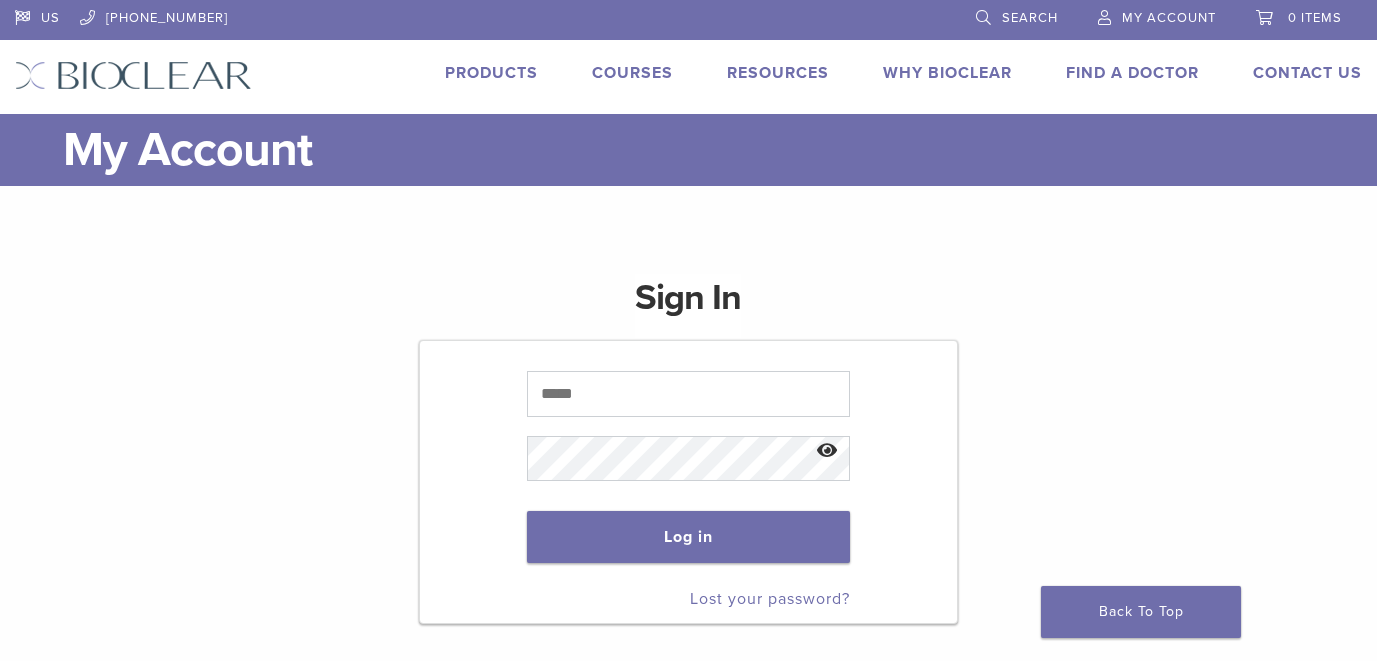 scroll, scrollTop: 0, scrollLeft: 0, axis: both 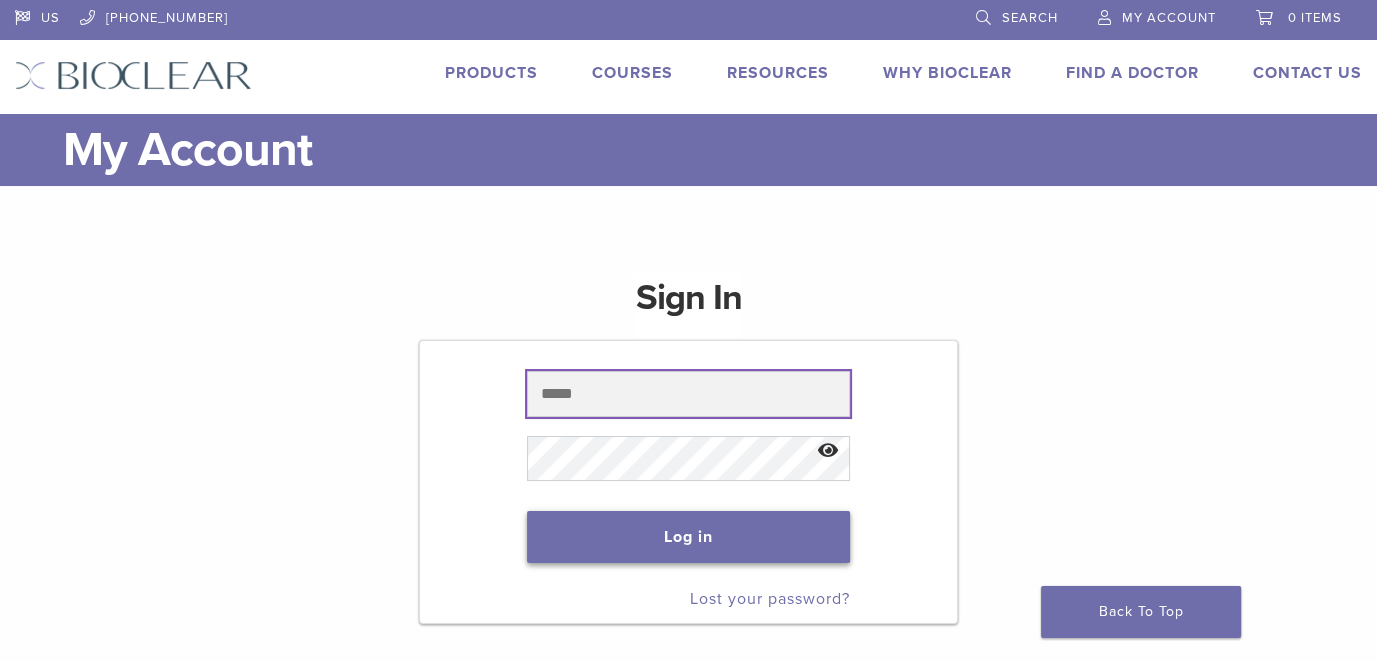 type on "**********" 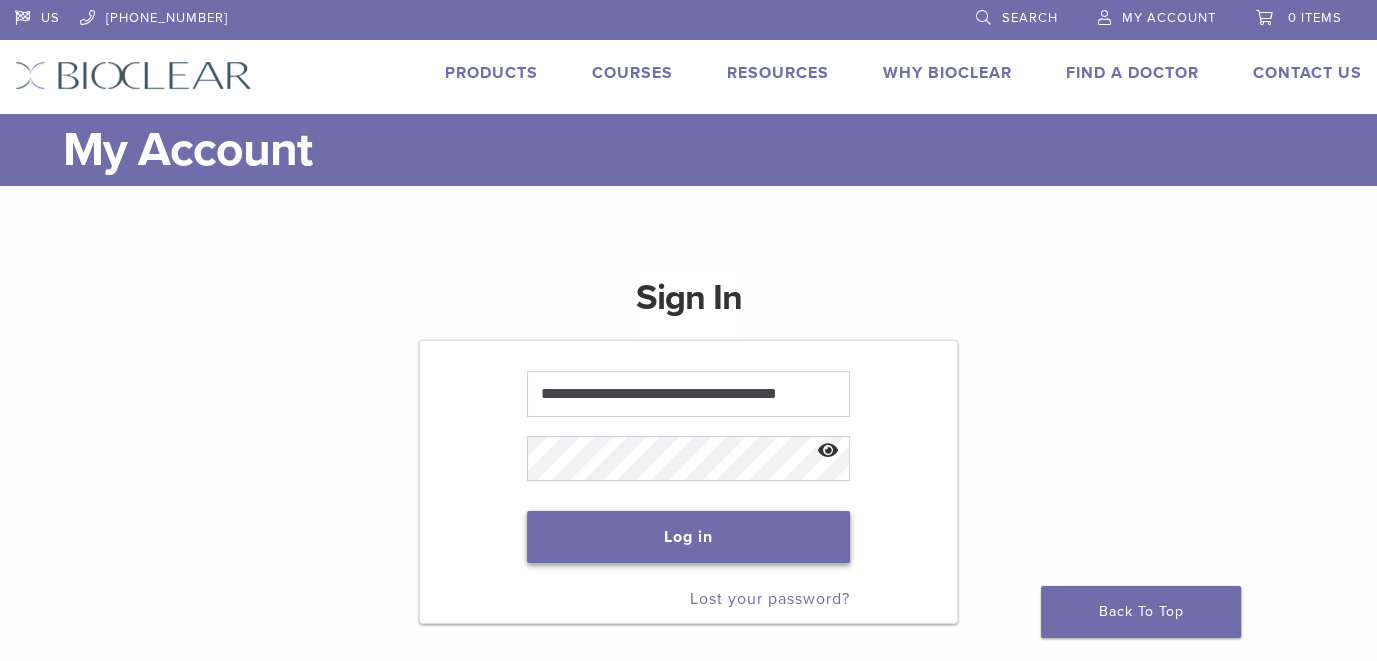 click on "Log in" at bounding box center (688, 537) 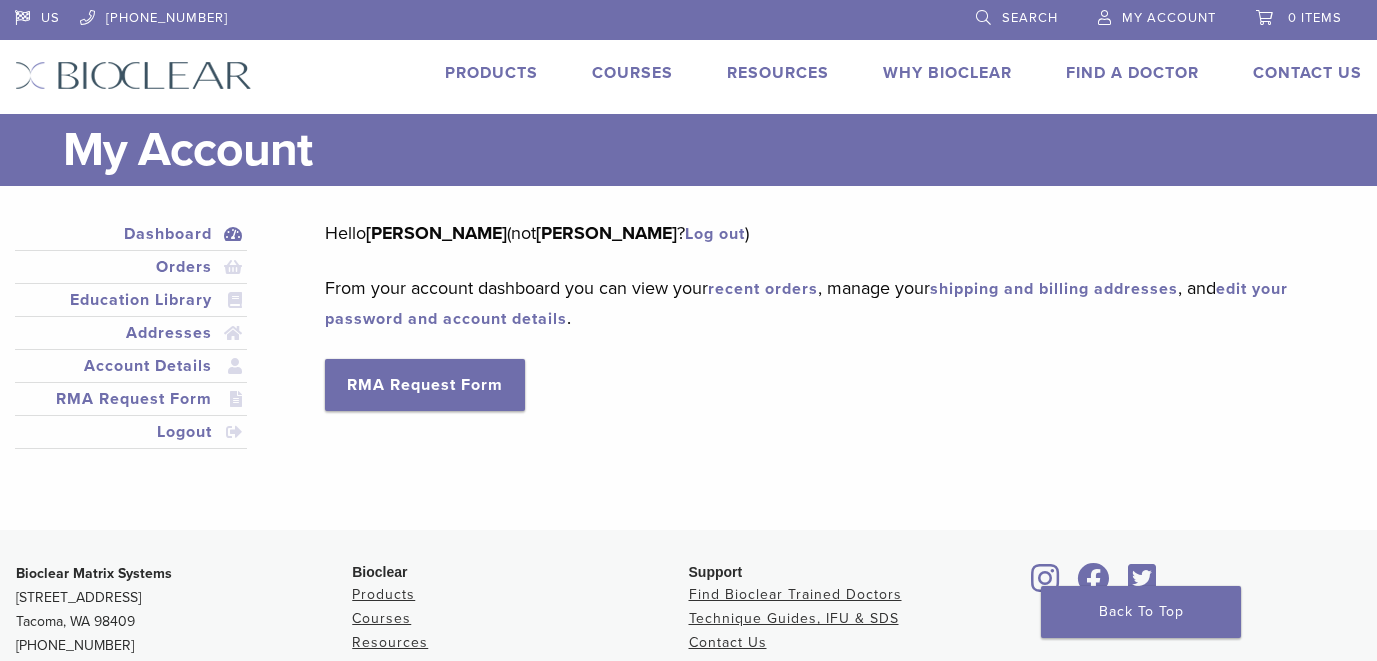 scroll, scrollTop: 0, scrollLeft: 0, axis: both 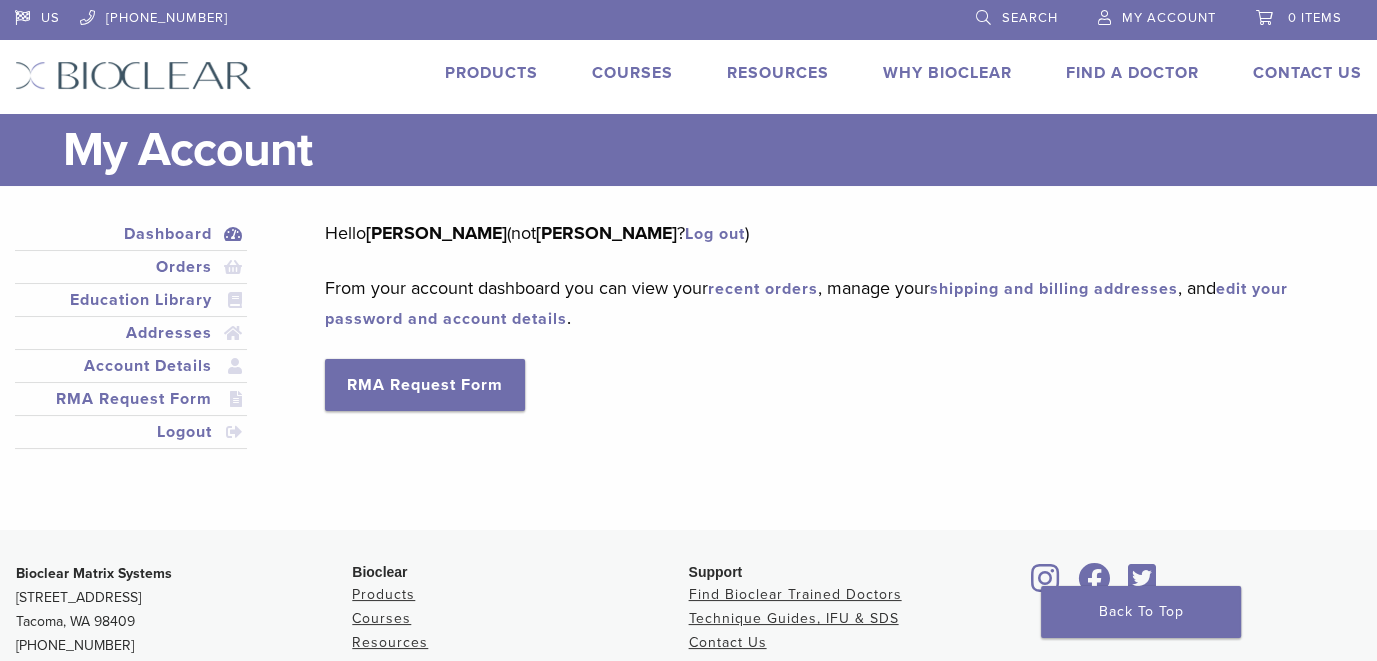 click on "Products" at bounding box center (491, 73) 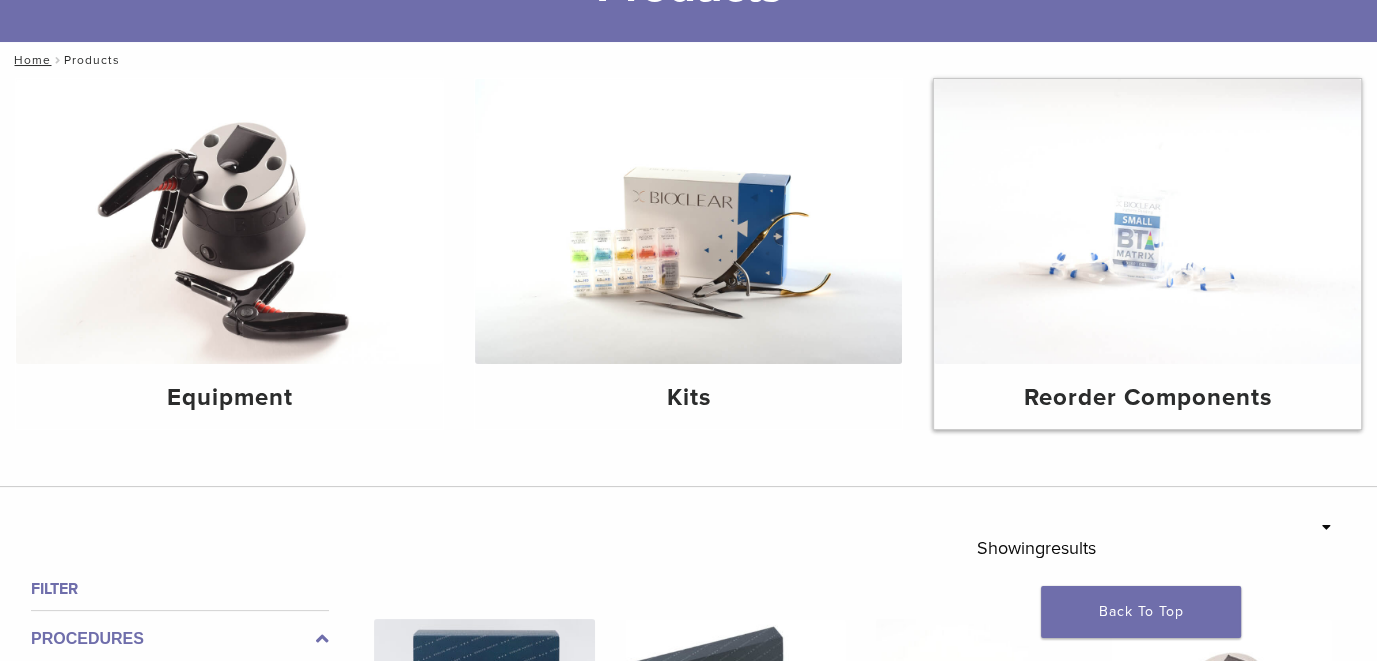 scroll, scrollTop: 300, scrollLeft: 0, axis: vertical 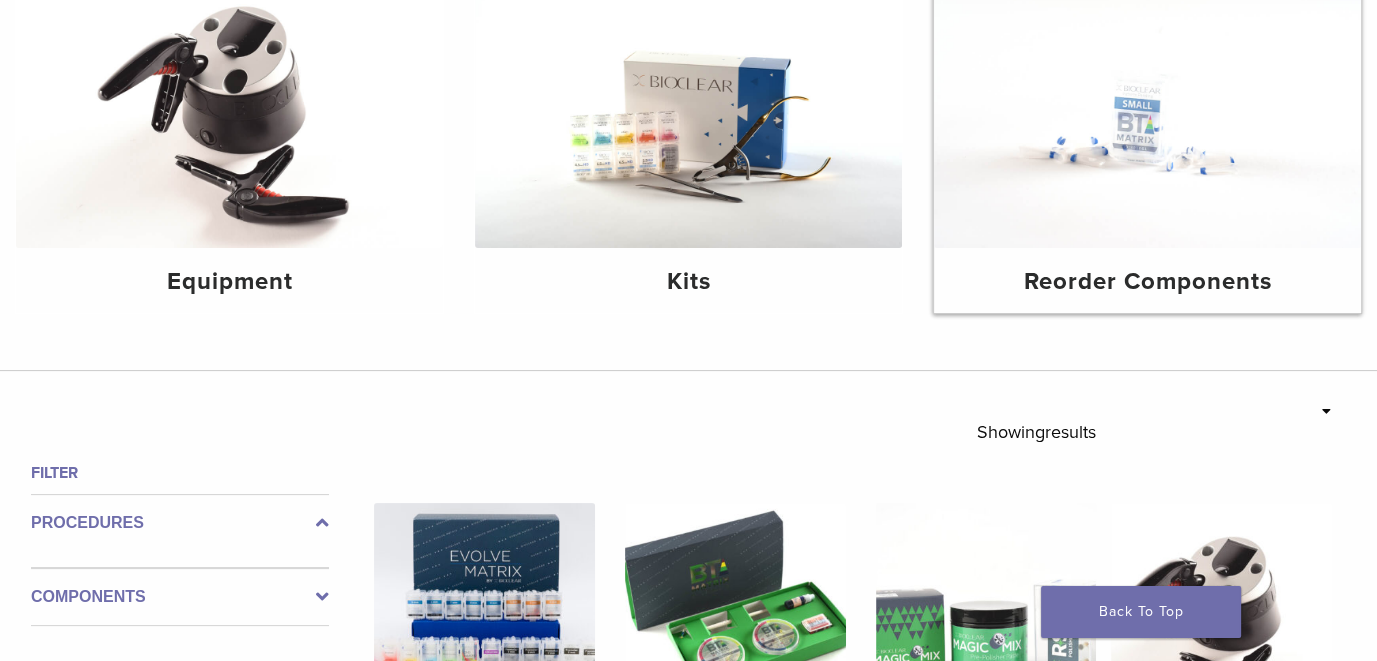 click on "Reorder Components" at bounding box center (1147, 282) 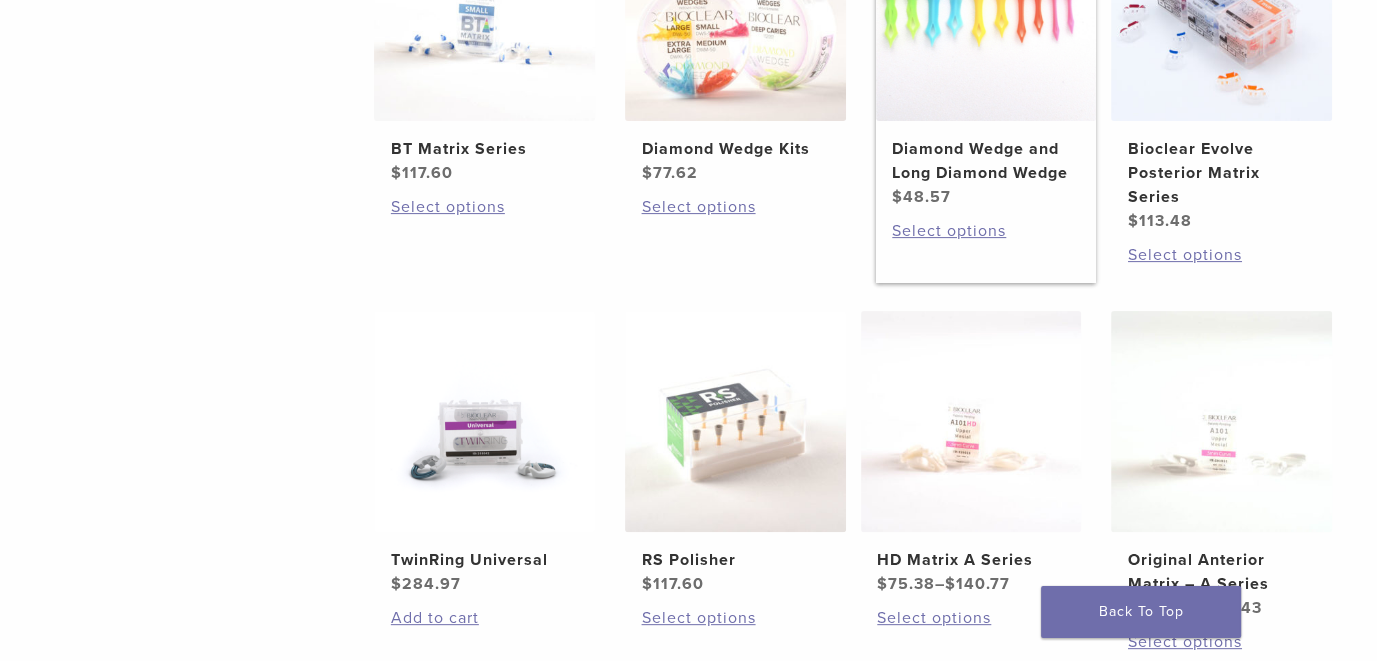 scroll, scrollTop: 600, scrollLeft: 0, axis: vertical 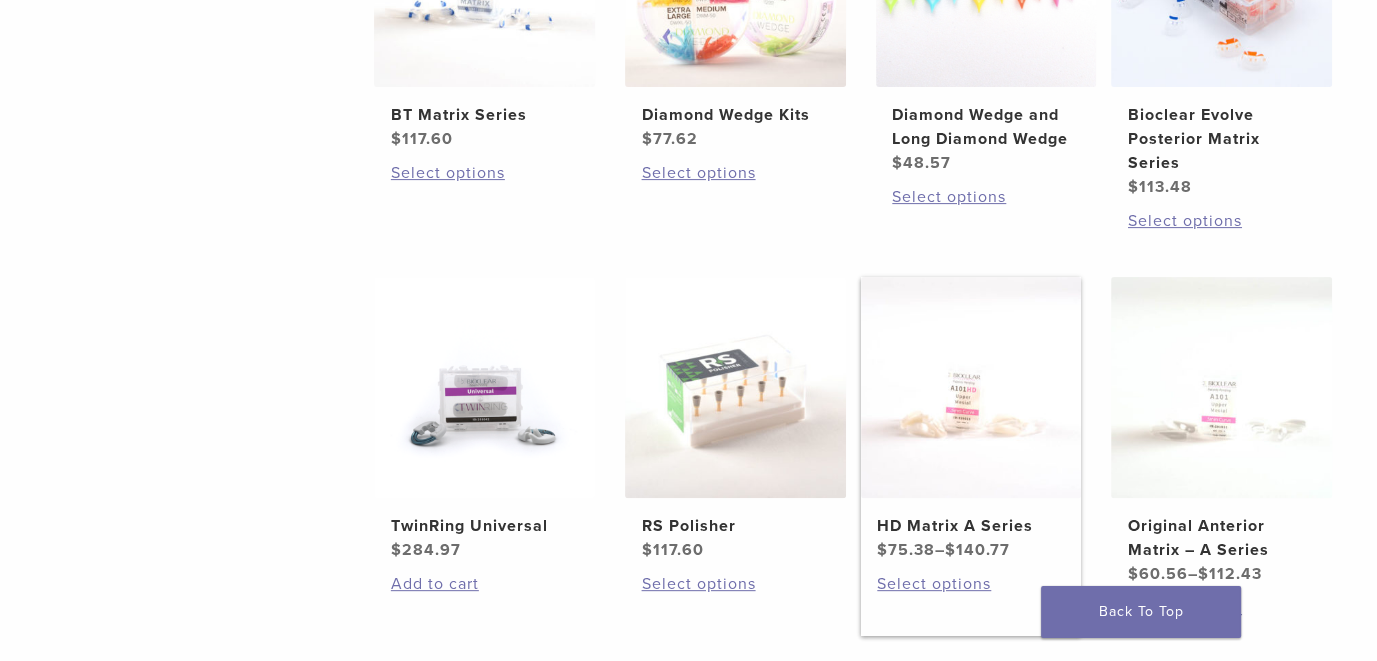 click on "HD Matrix A Series" at bounding box center (971, 526) 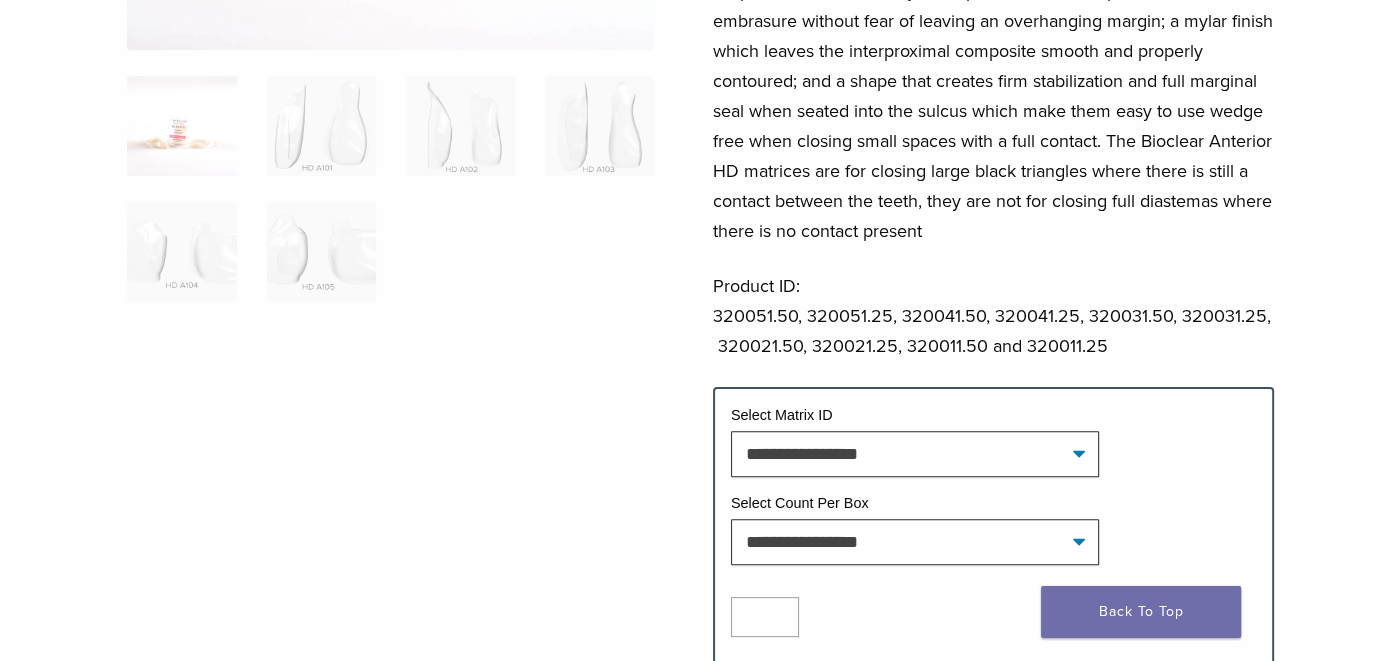 scroll, scrollTop: 600, scrollLeft: 0, axis: vertical 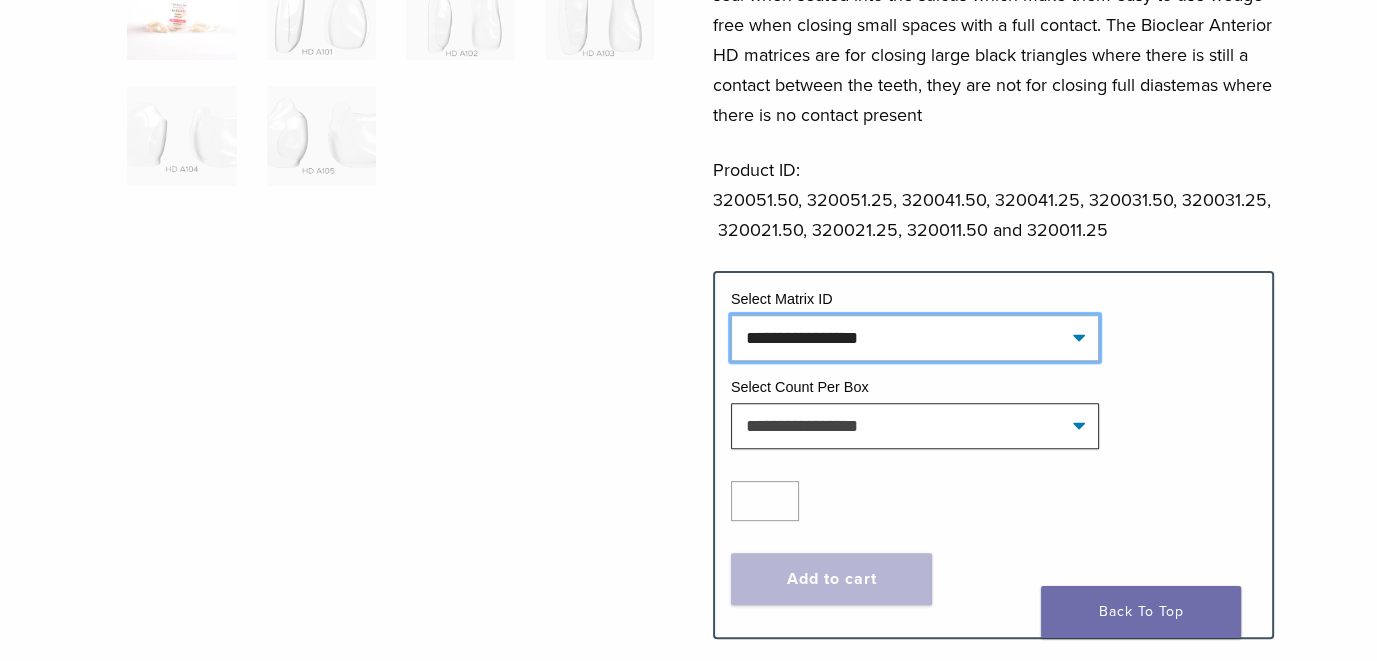 click on "**********" 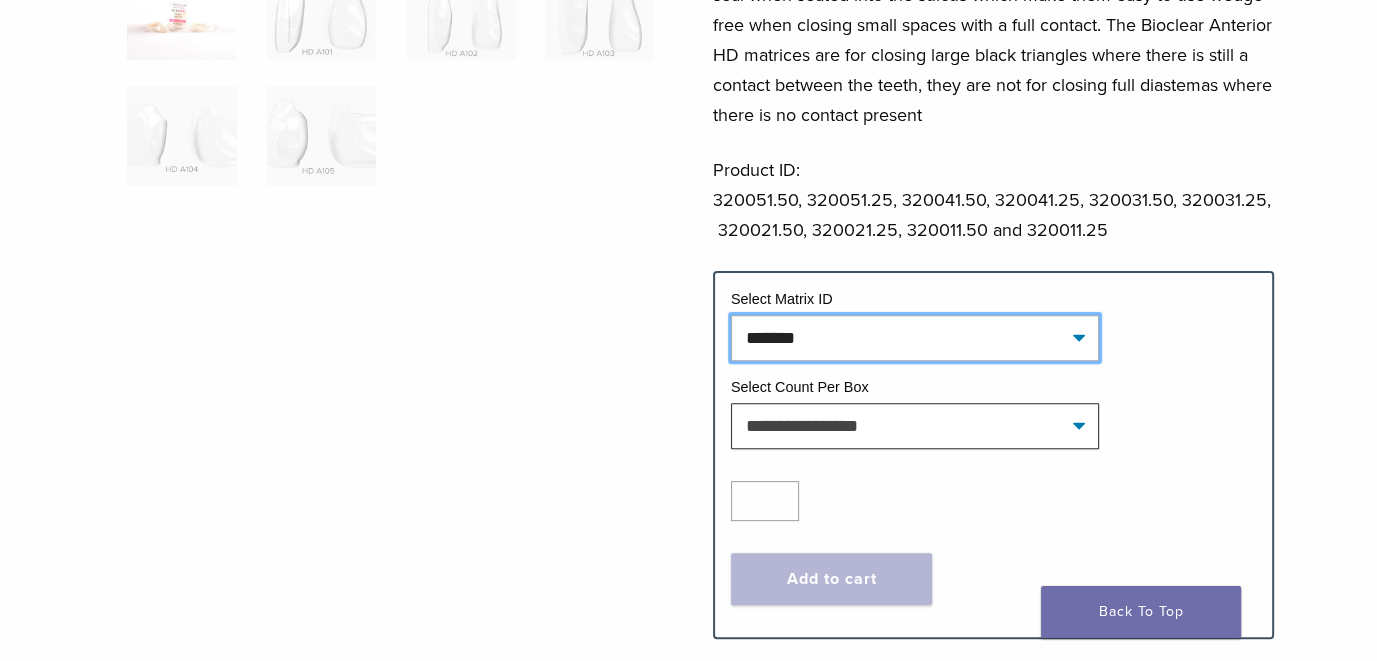 click on "**********" 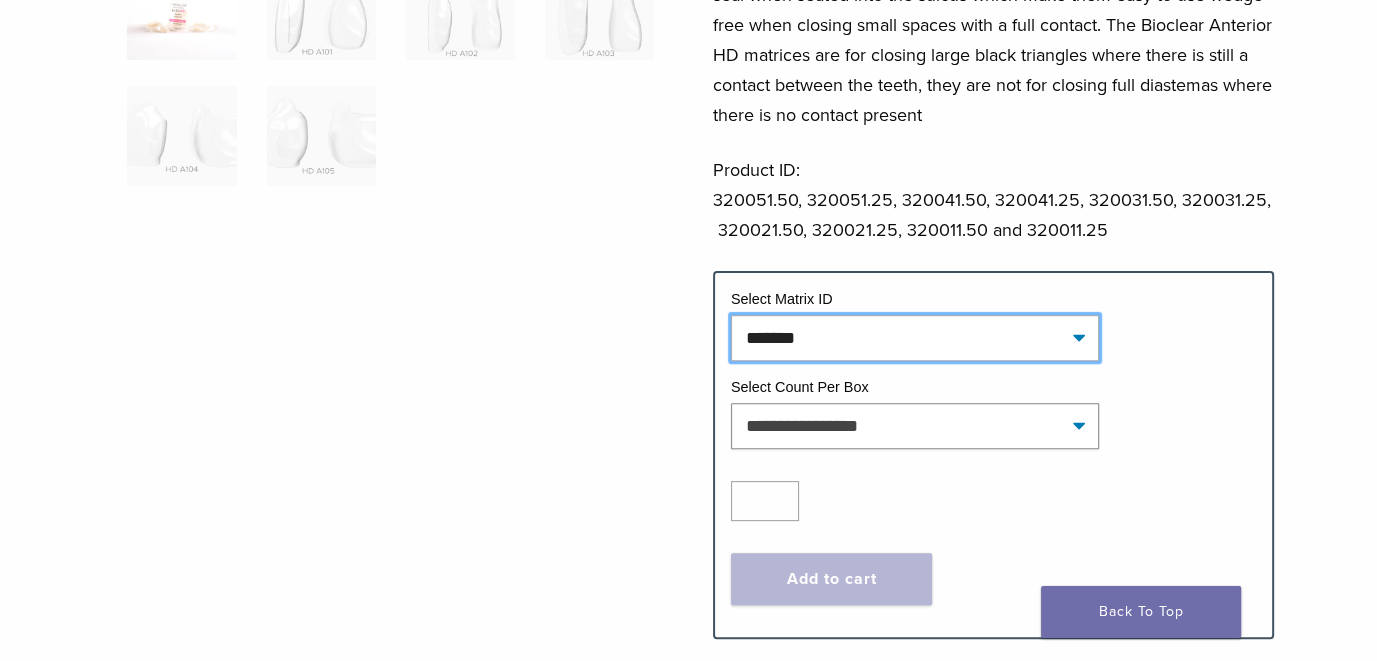 select on "*******" 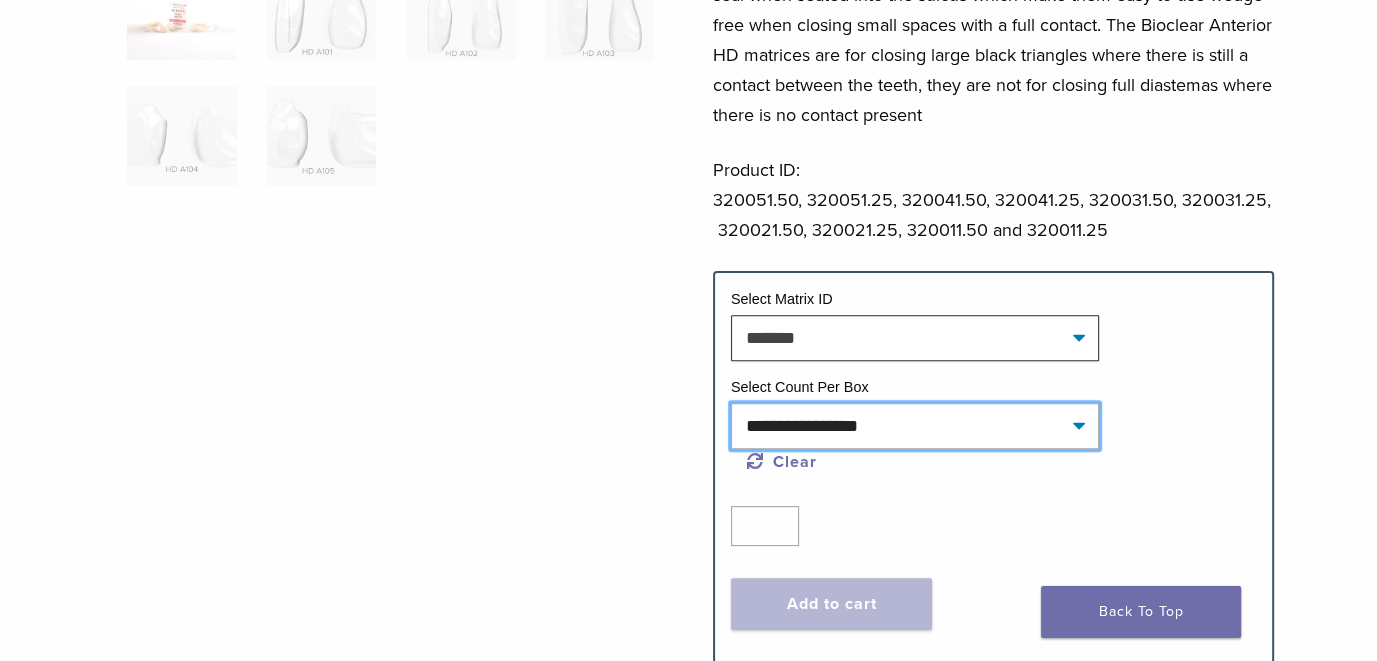 click on "**********" 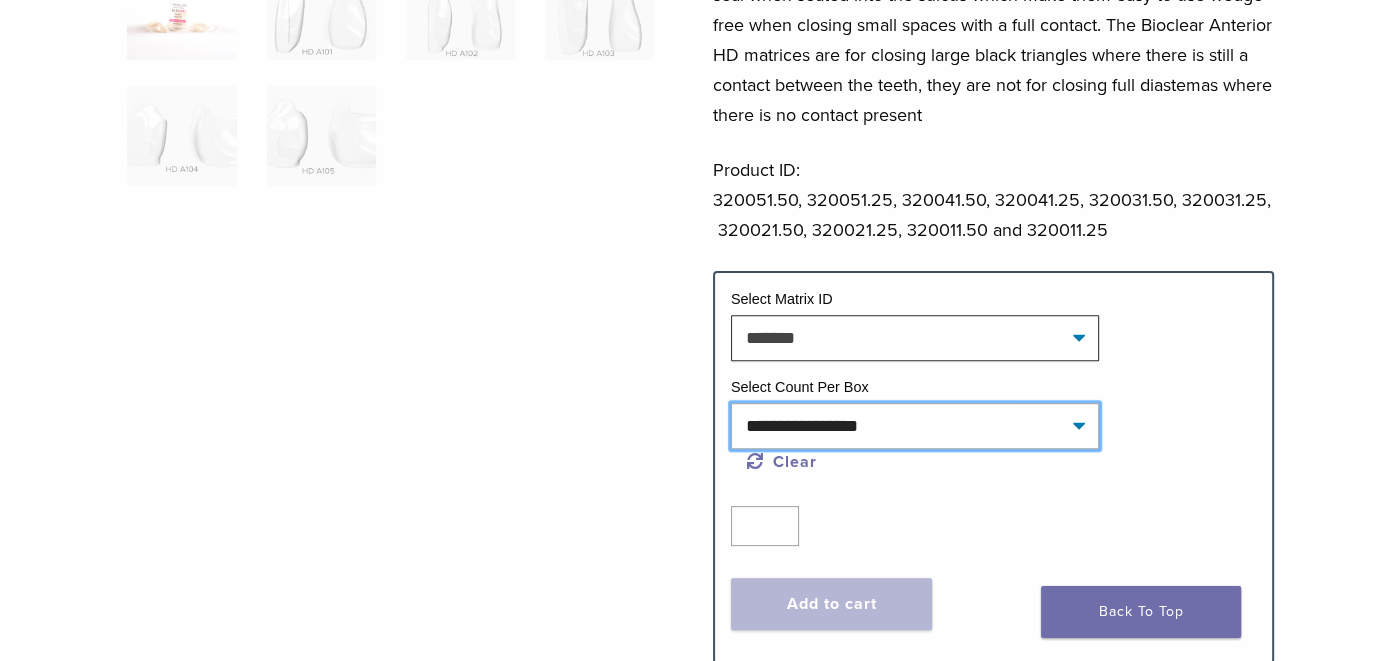 select on "*****" 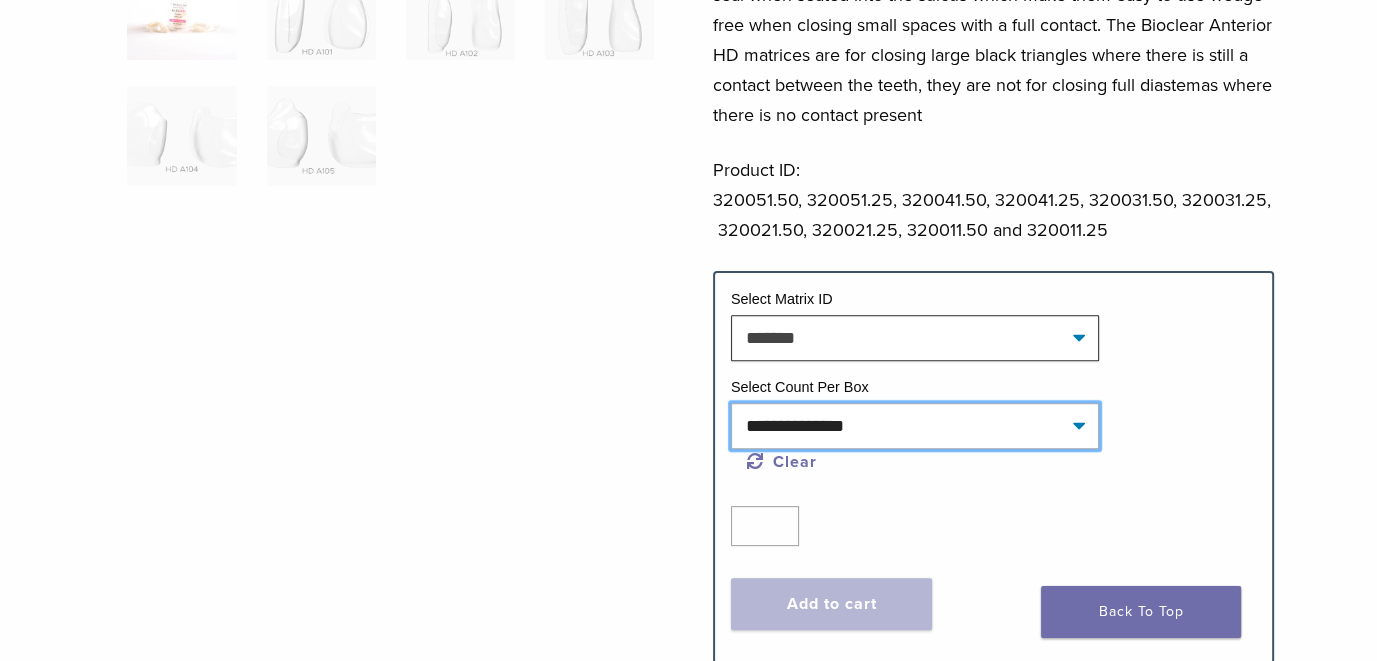 click on "**********" 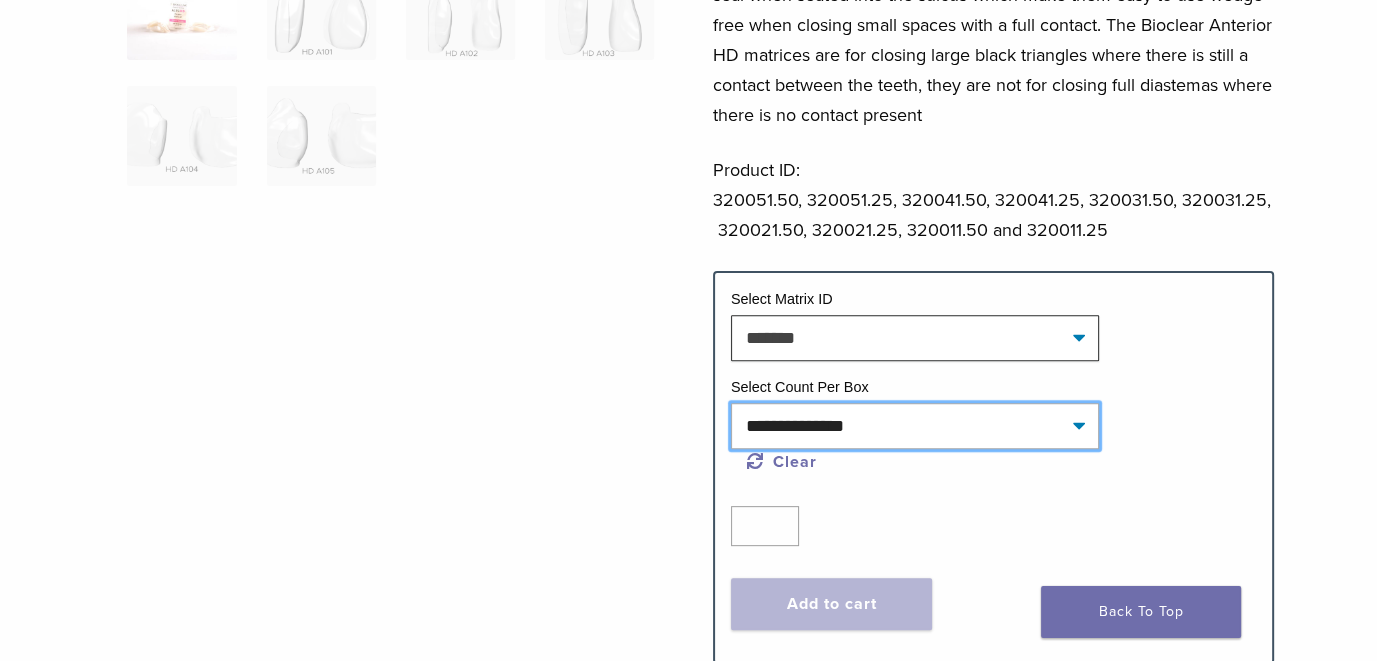 select on "*******" 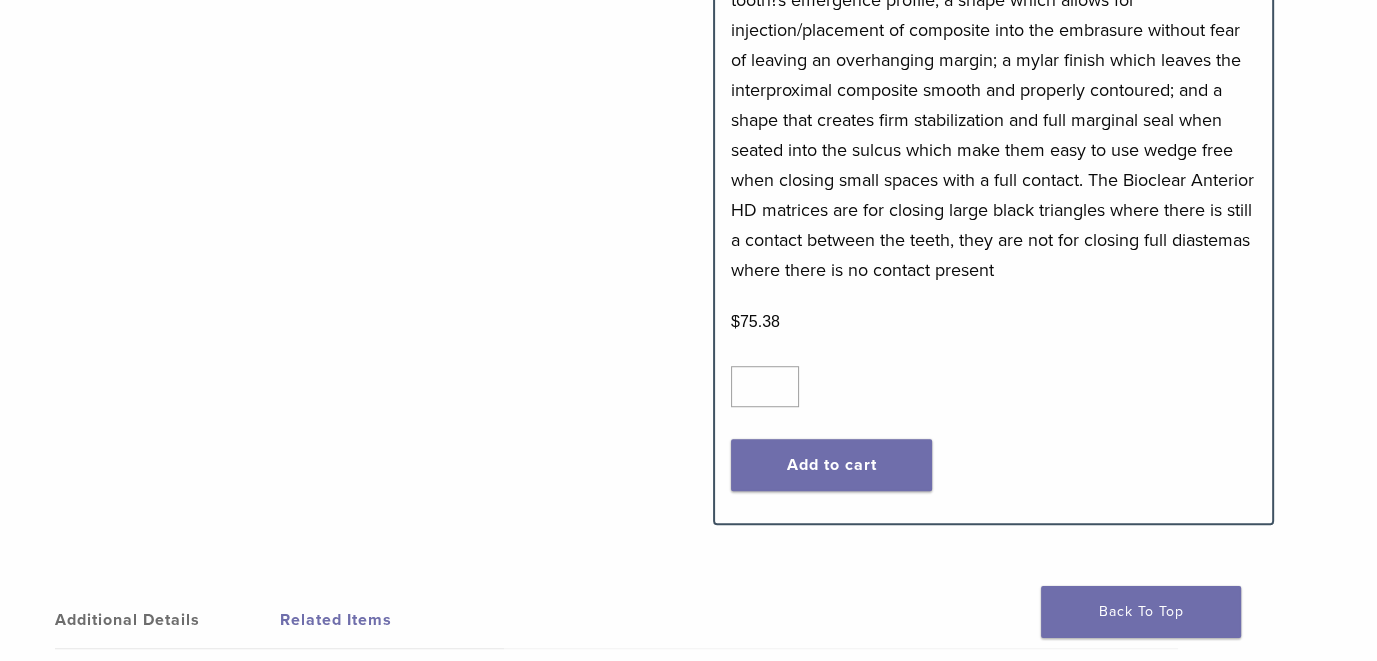 scroll, scrollTop: 1300, scrollLeft: 0, axis: vertical 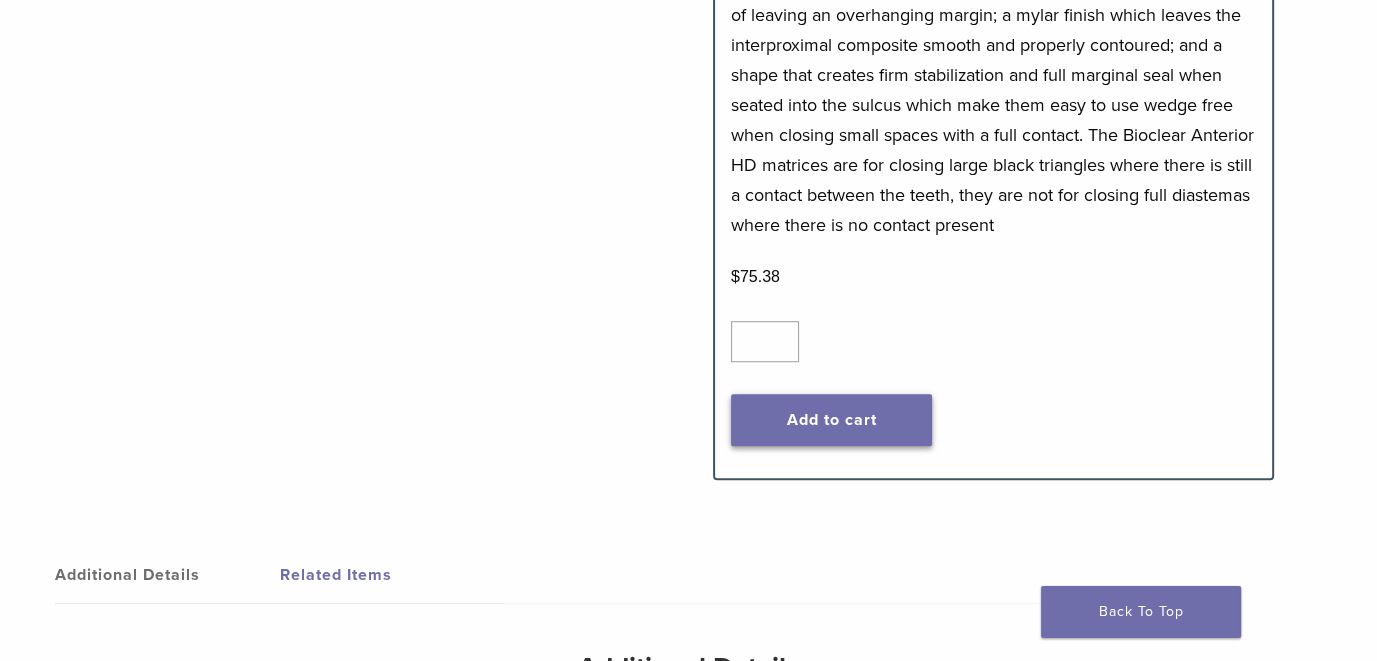 click on "Add to cart" 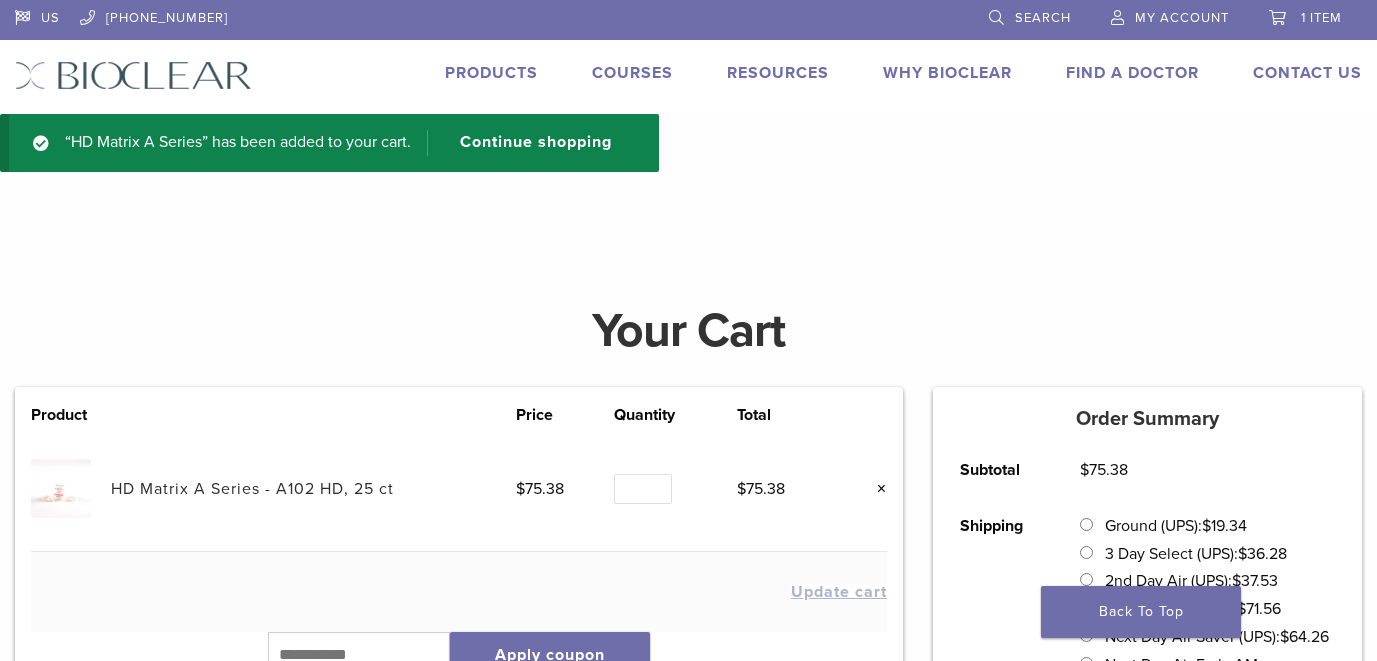 scroll, scrollTop: 0, scrollLeft: 0, axis: both 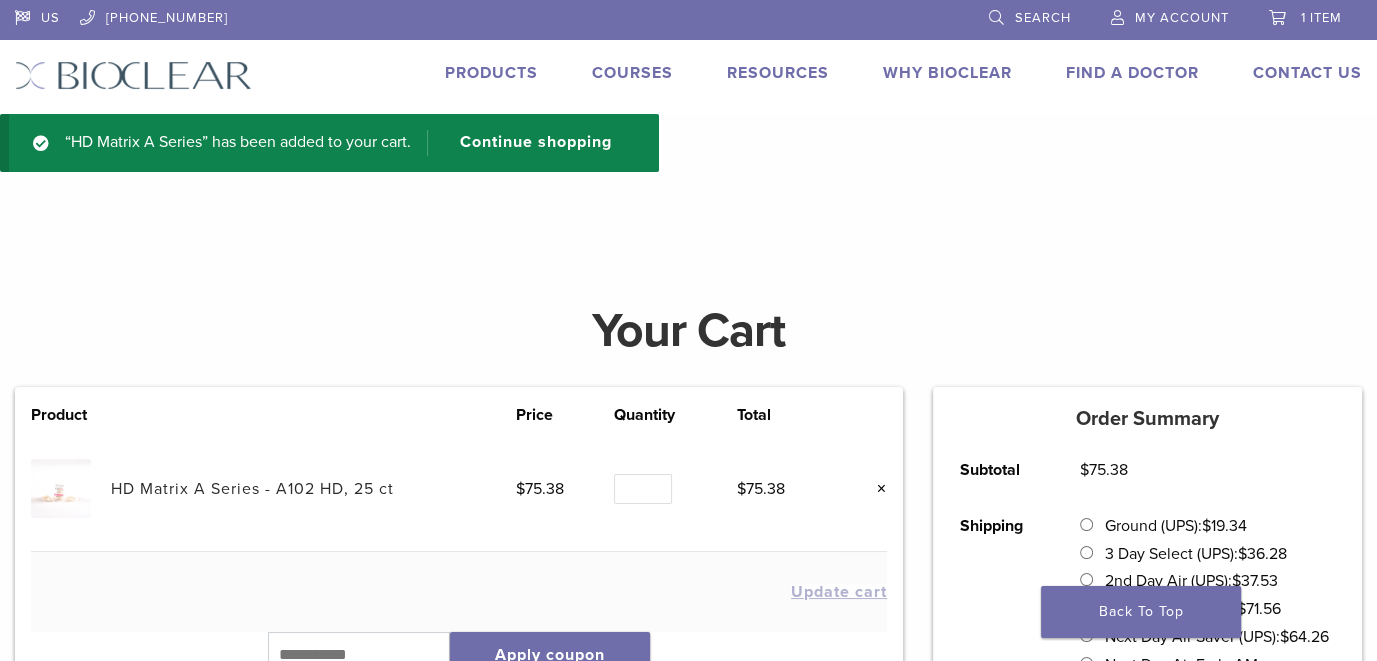 click on "Products" at bounding box center (491, 73) 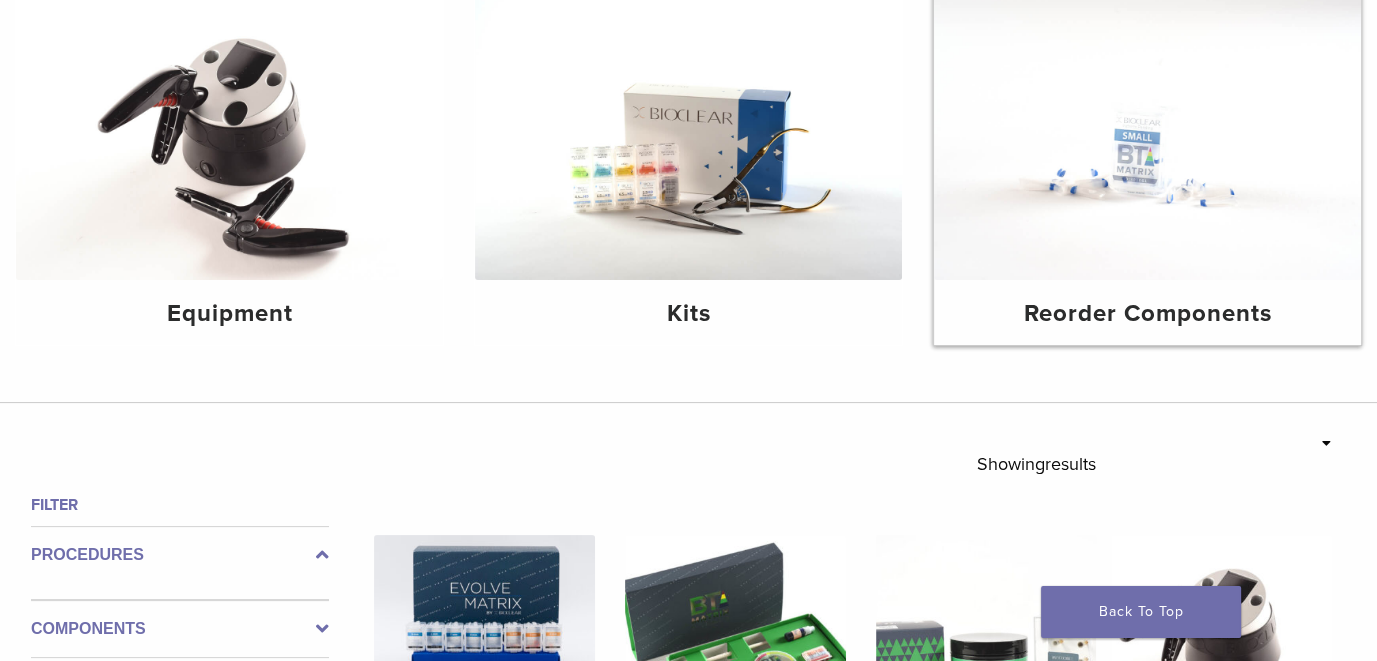 scroll, scrollTop: 300, scrollLeft: 0, axis: vertical 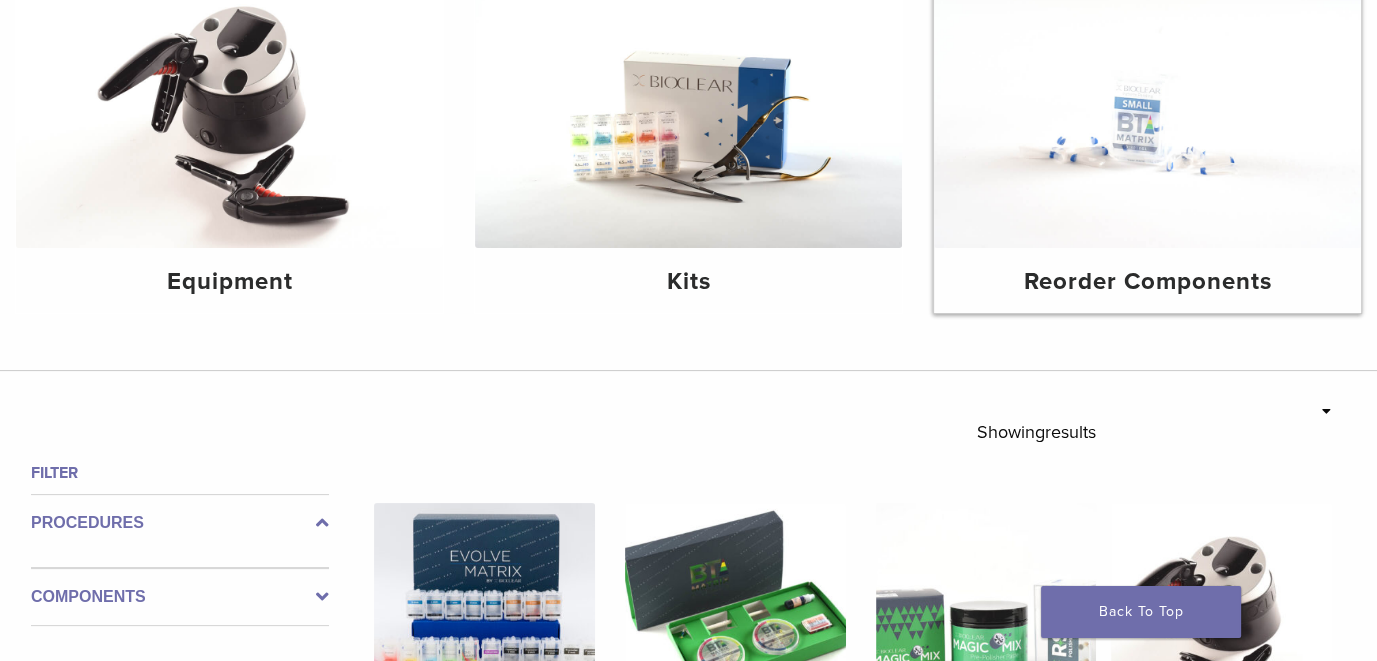 click on "Reorder Components" at bounding box center (1147, 282) 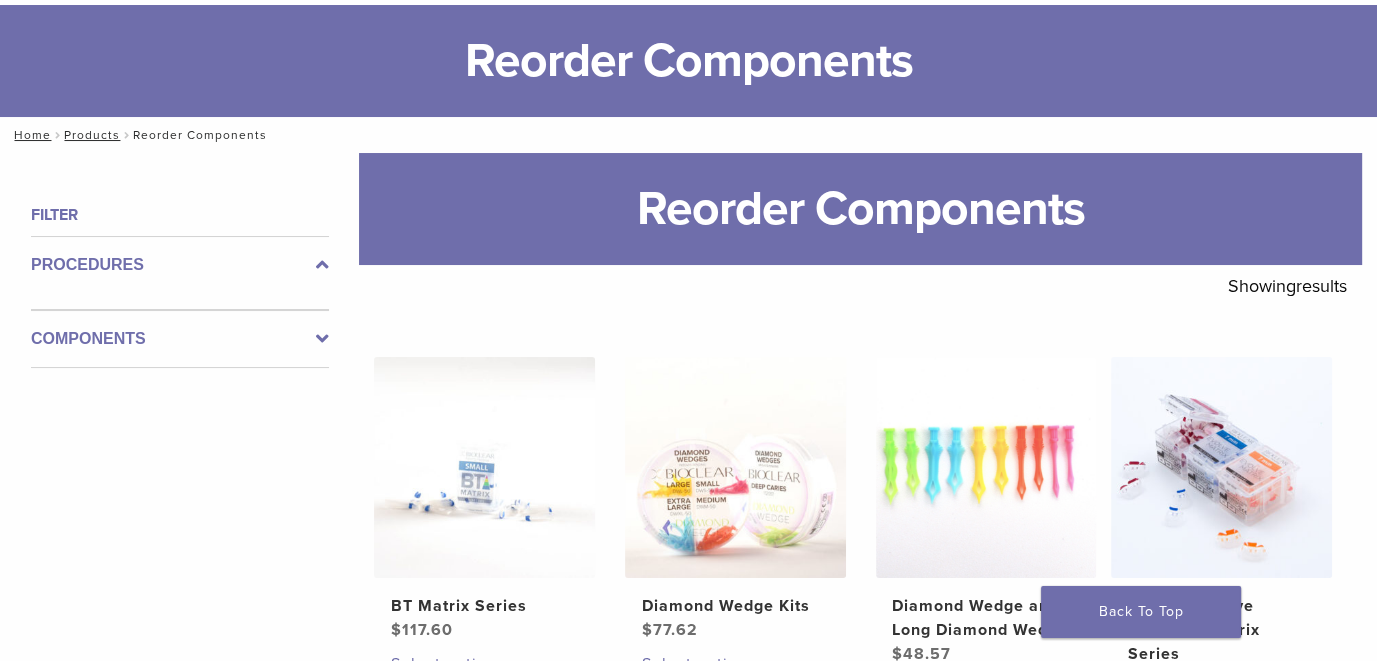 scroll, scrollTop: 0, scrollLeft: 0, axis: both 